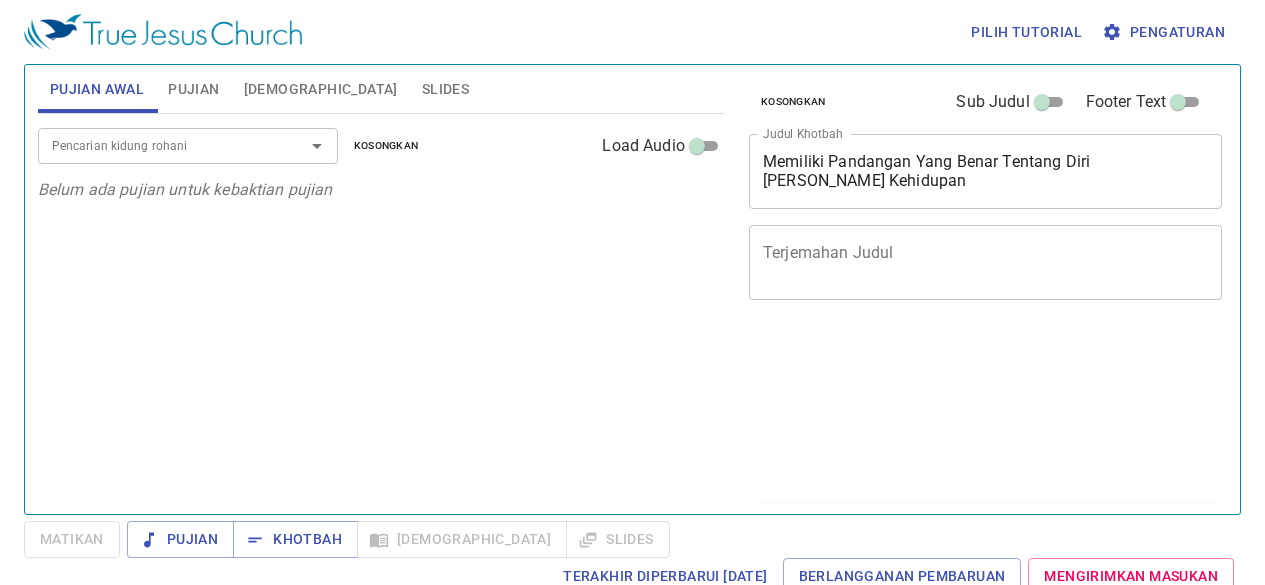 scroll, scrollTop: 0, scrollLeft: 0, axis: both 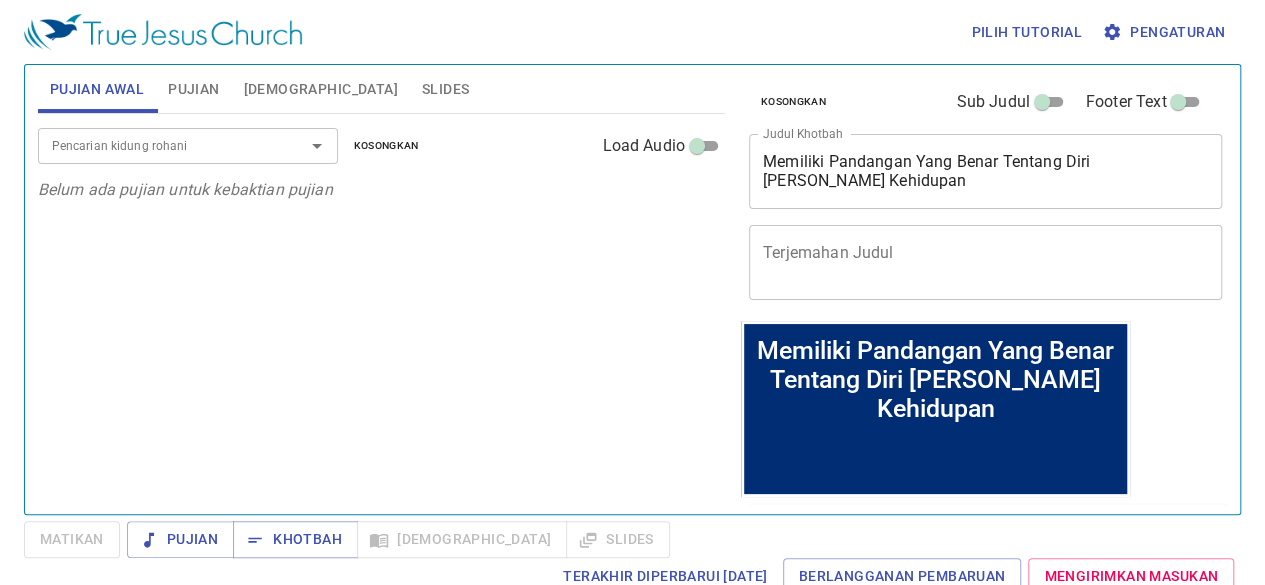click on "Memiliki Pandangan Yang Benar Tentang Diri dan Kehidupan" at bounding box center [936, 378] 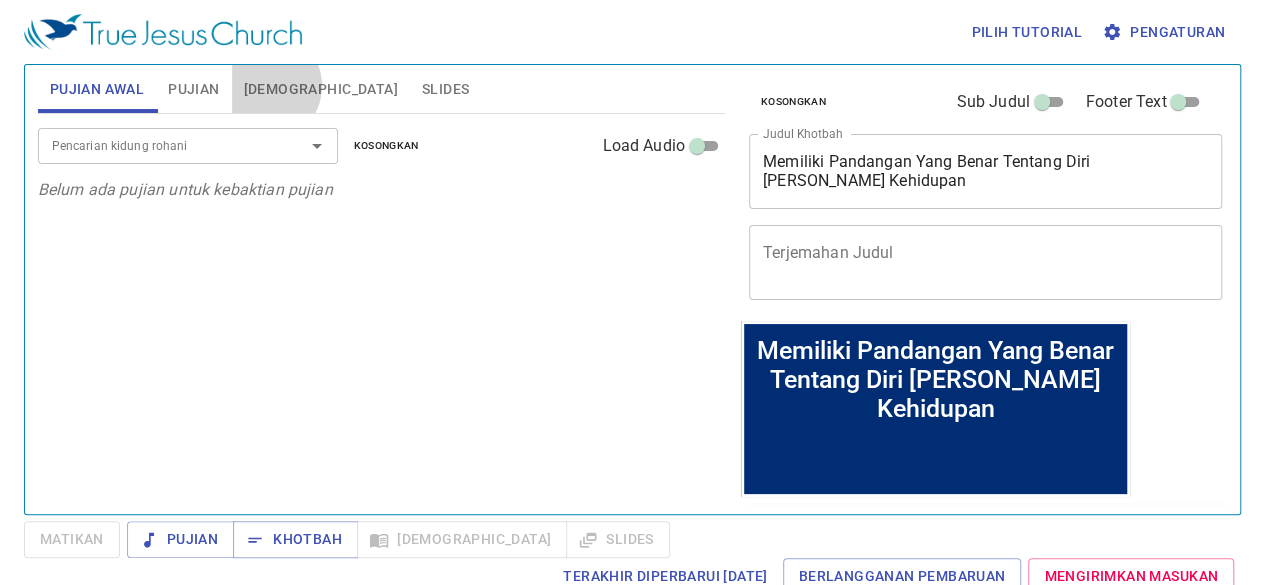 click on "[DEMOGRAPHIC_DATA]" at bounding box center (321, 89) 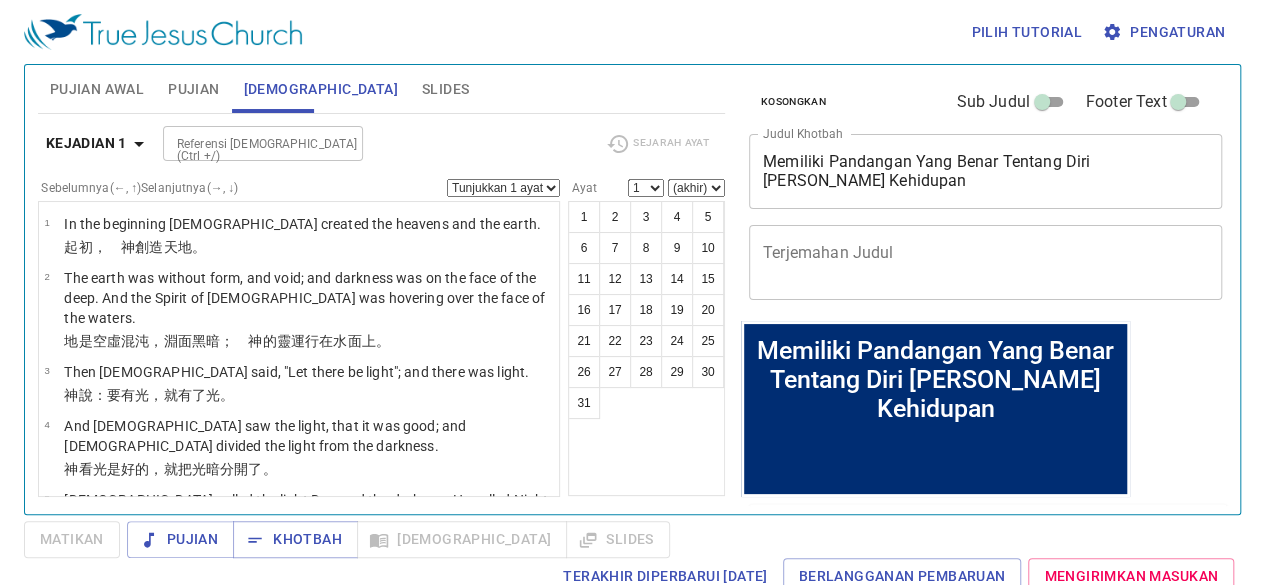 click on "Memiliki Pandangan Yang Benar Tentang Diri dan Kehidupan x Judul Khotbah" at bounding box center (985, 171) 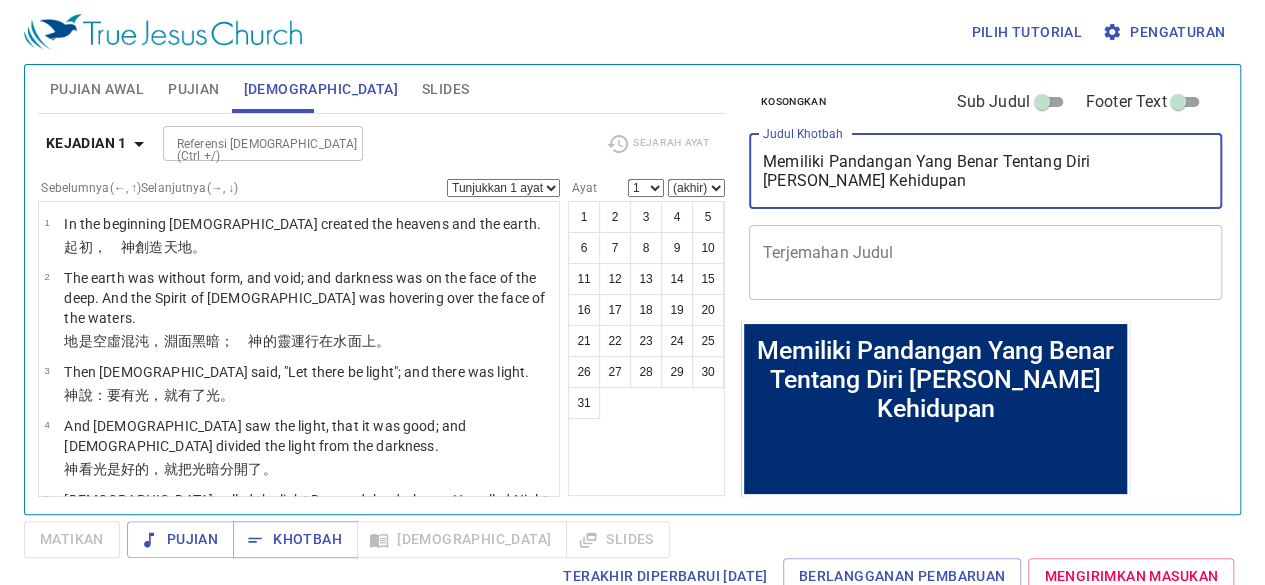click on "Memiliki Pandangan Yang Benar Tentang Diri dan Kehidupan x Judul Khotbah" at bounding box center (985, 171) 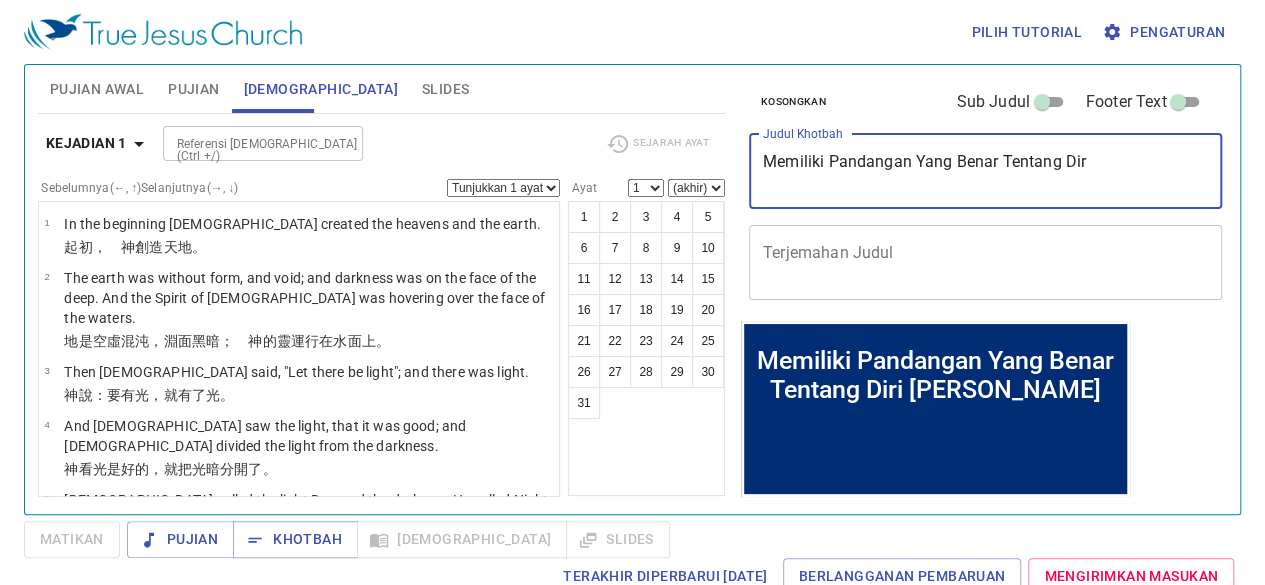 type on "Memiliki Pandangan Yang Benar Tentang Di" 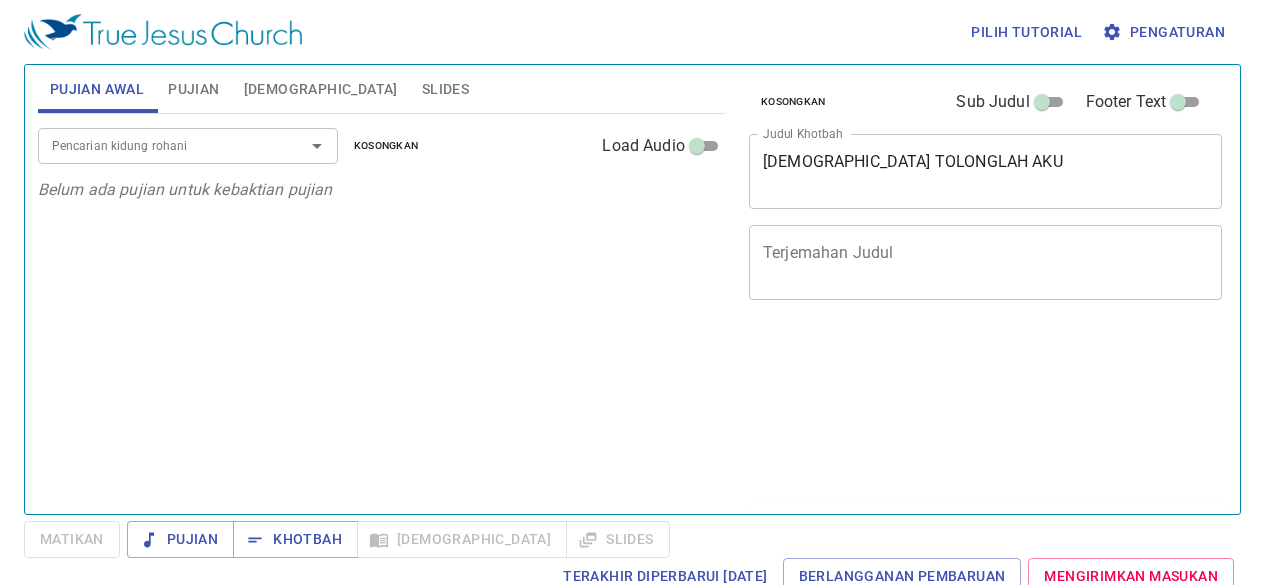 scroll, scrollTop: 0, scrollLeft: 0, axis: both 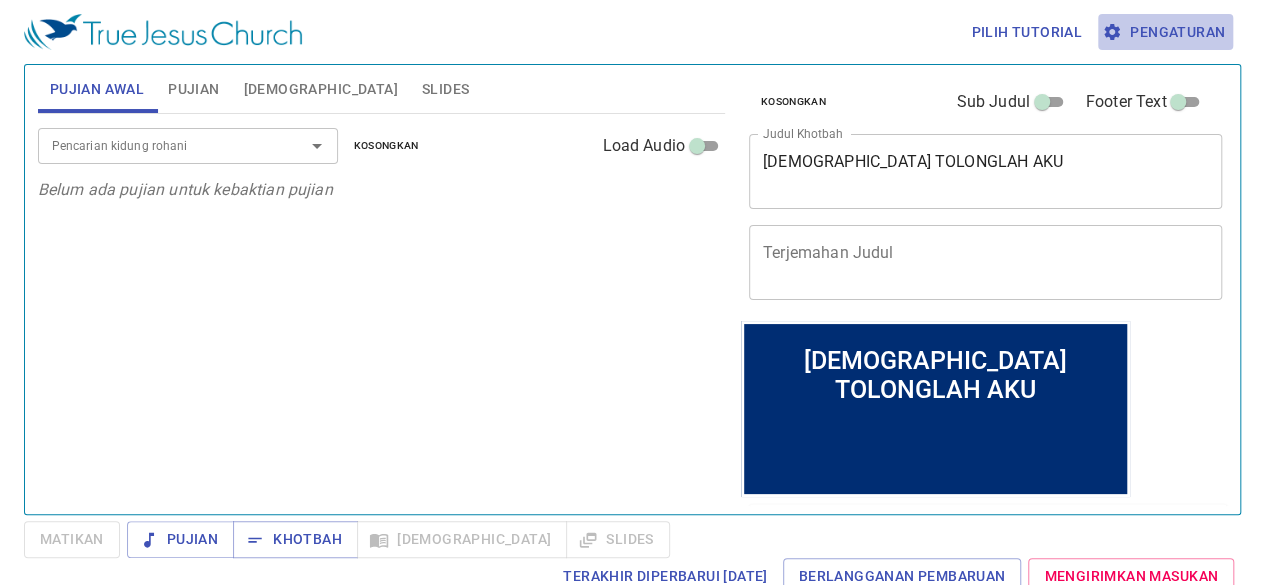 click on "Pengaturan" at bounding box center [1165, 32] 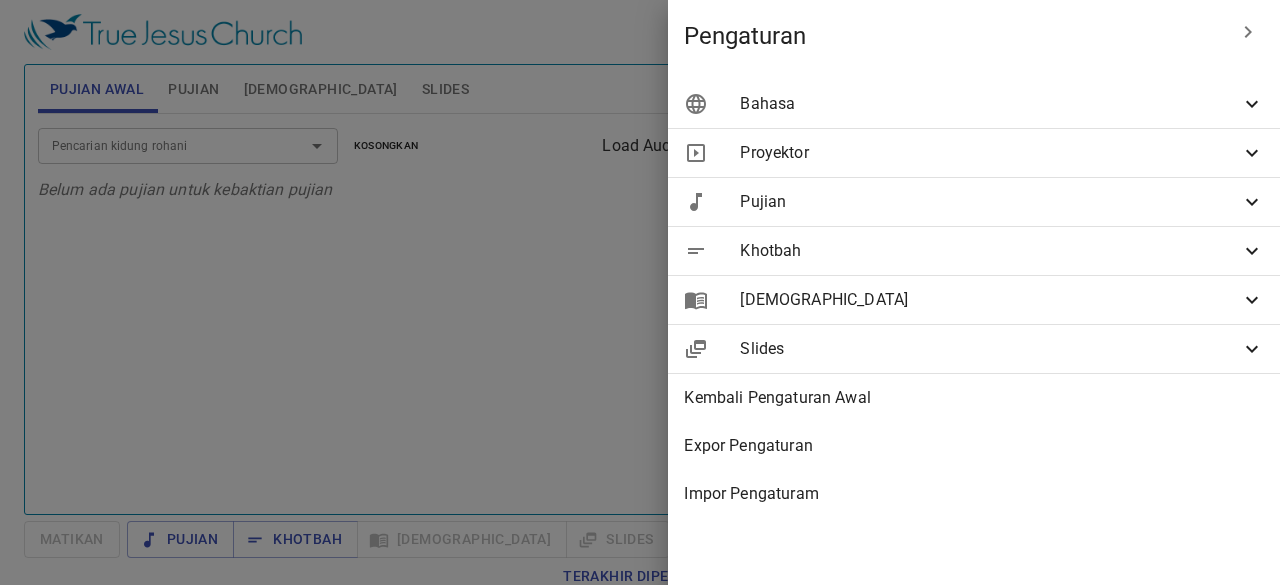 click on "Bahasa" at bounding box center [990, 104] 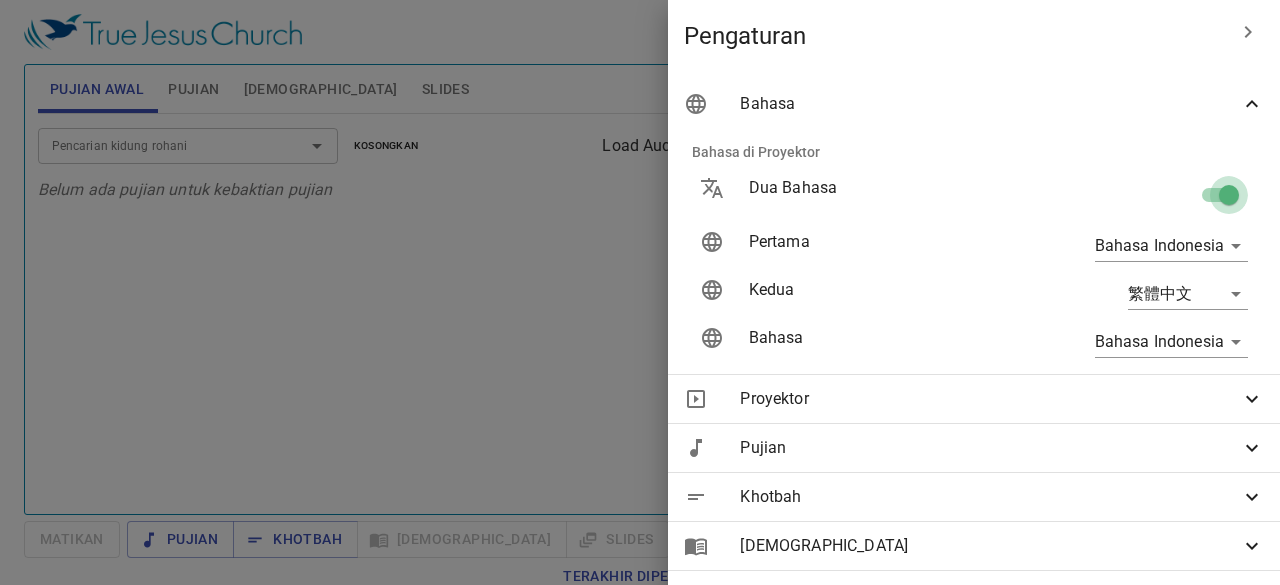 click at bounding box center (1229, 199) 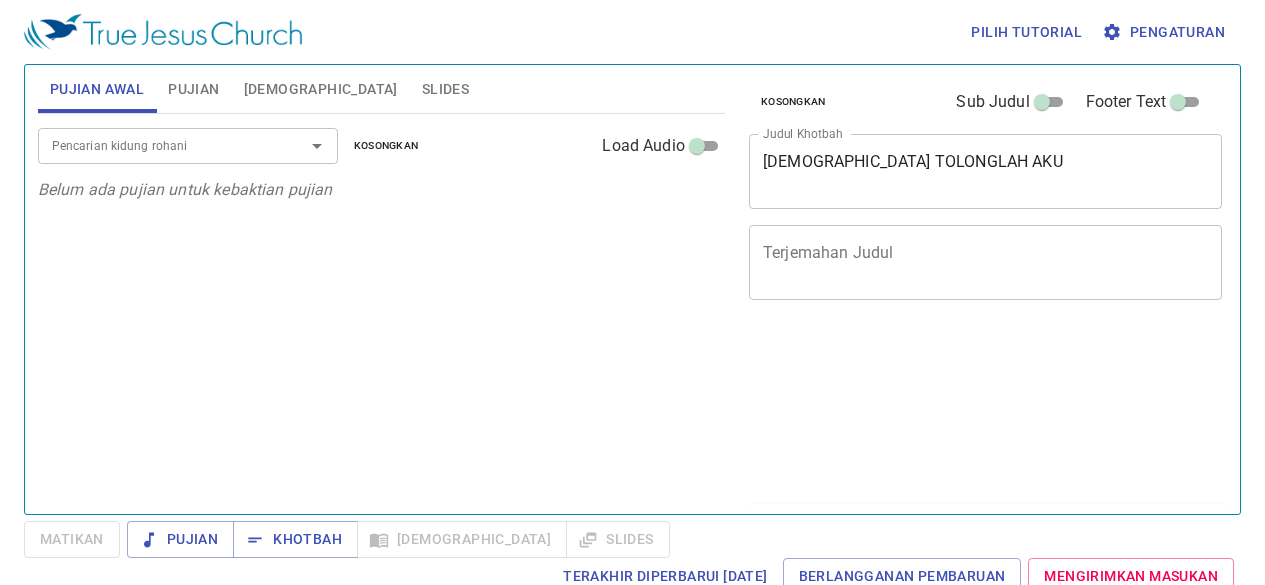 scroll, scrollTop: 0, scrollLeft: 0, axis: both 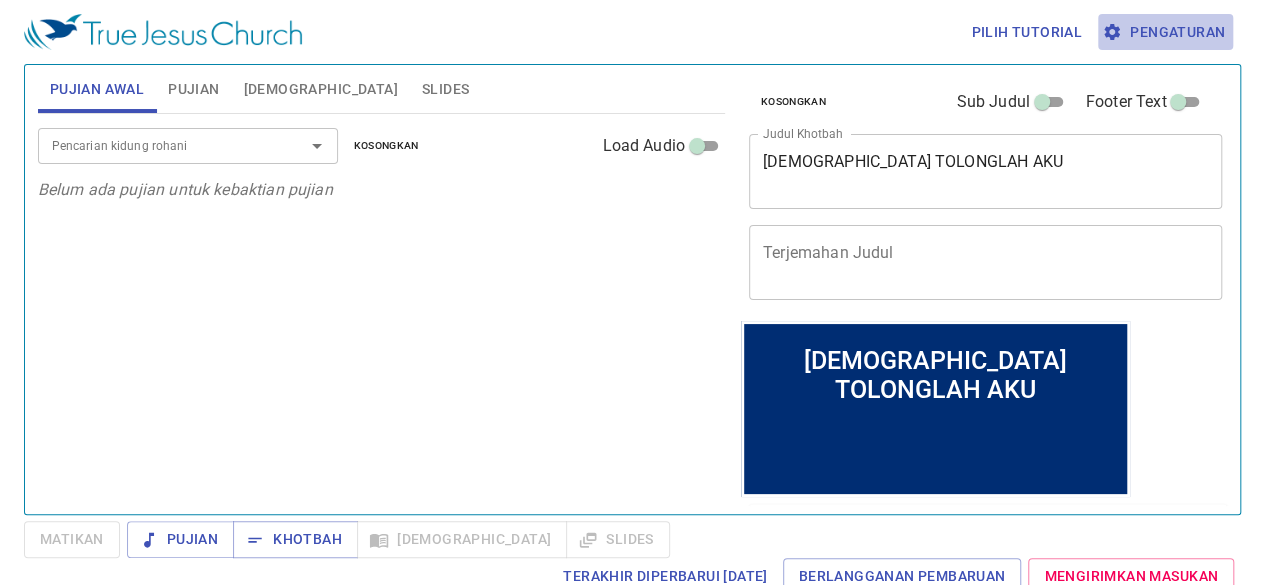 click on "Pengaturan" at bounding box center [1165, 32] 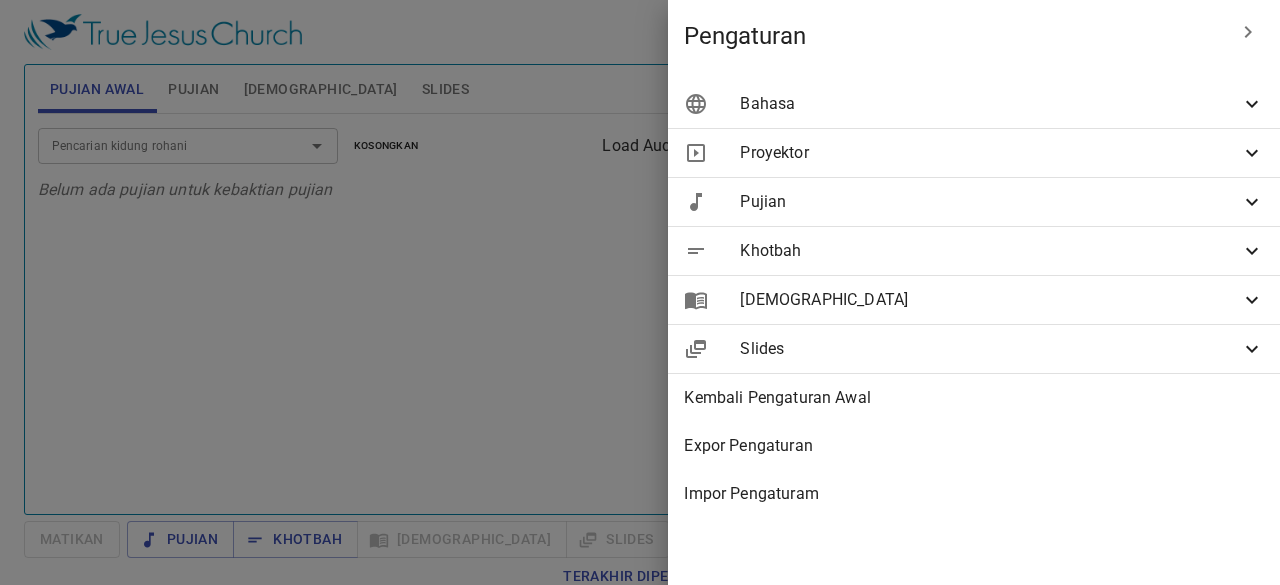 click on "Bahasa" at bounding box center (990, 104) 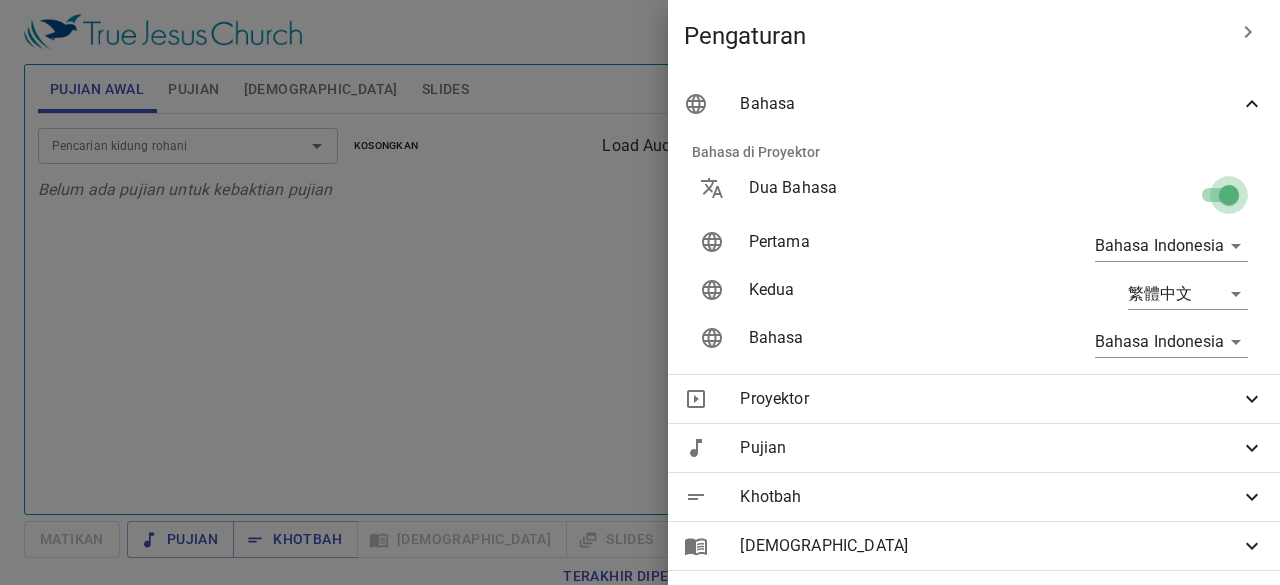 click at bounding box center (1229, 199) 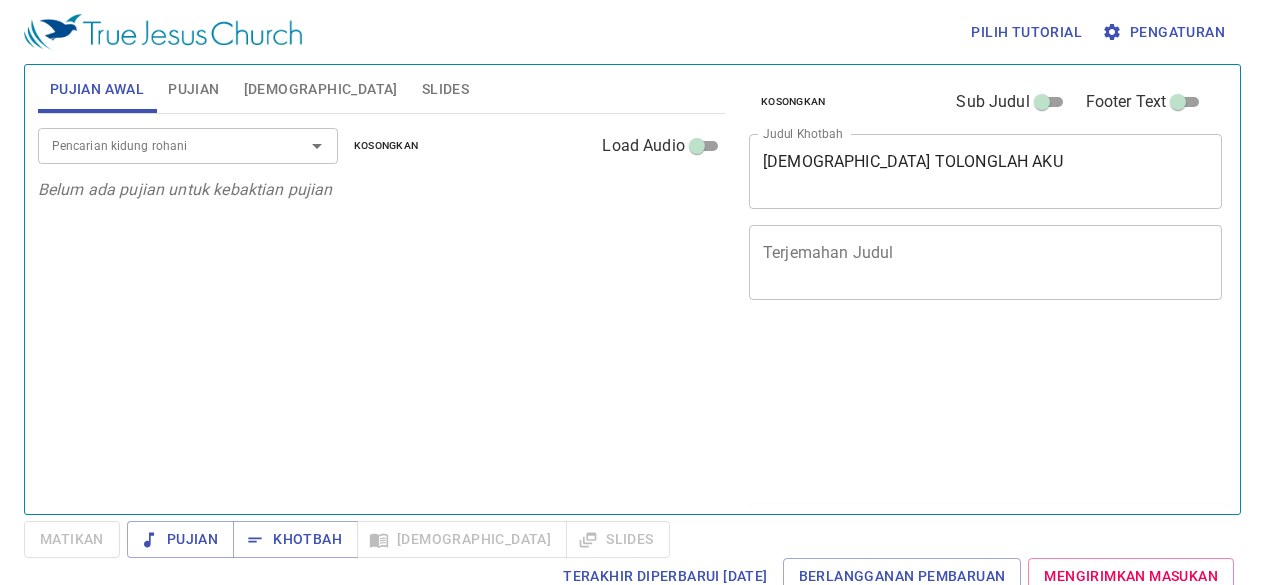 scroll, scrollTop: 0, scrollLeft: 0, axis: both 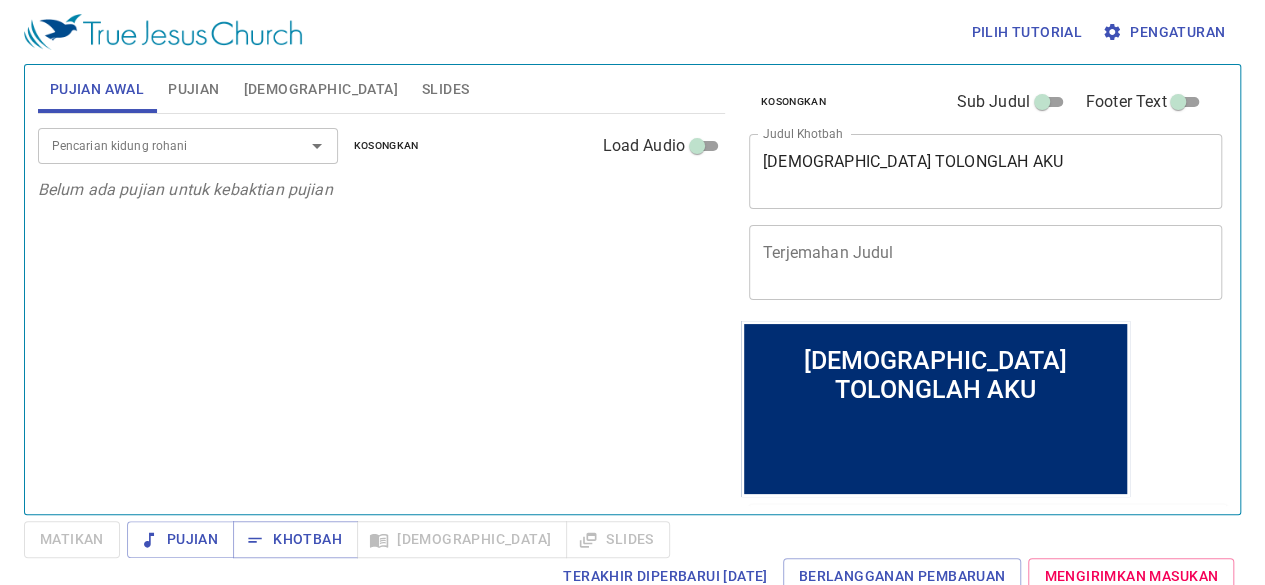 click on "[DEMOGRAPHIC_DATA]" at bounding box center (321, 89) 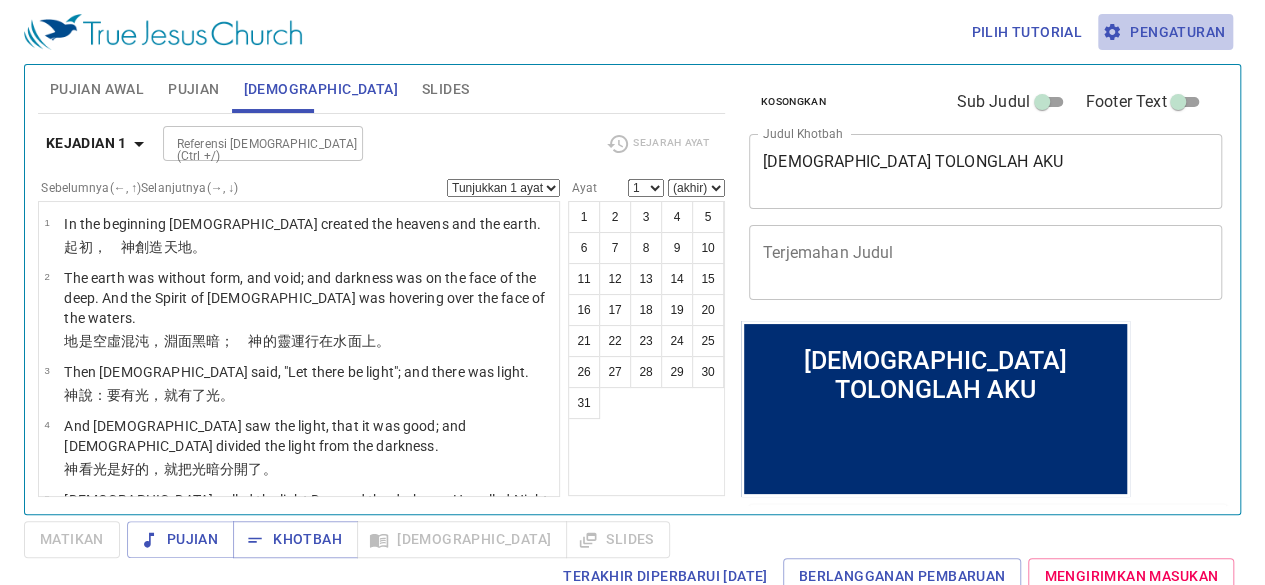 click 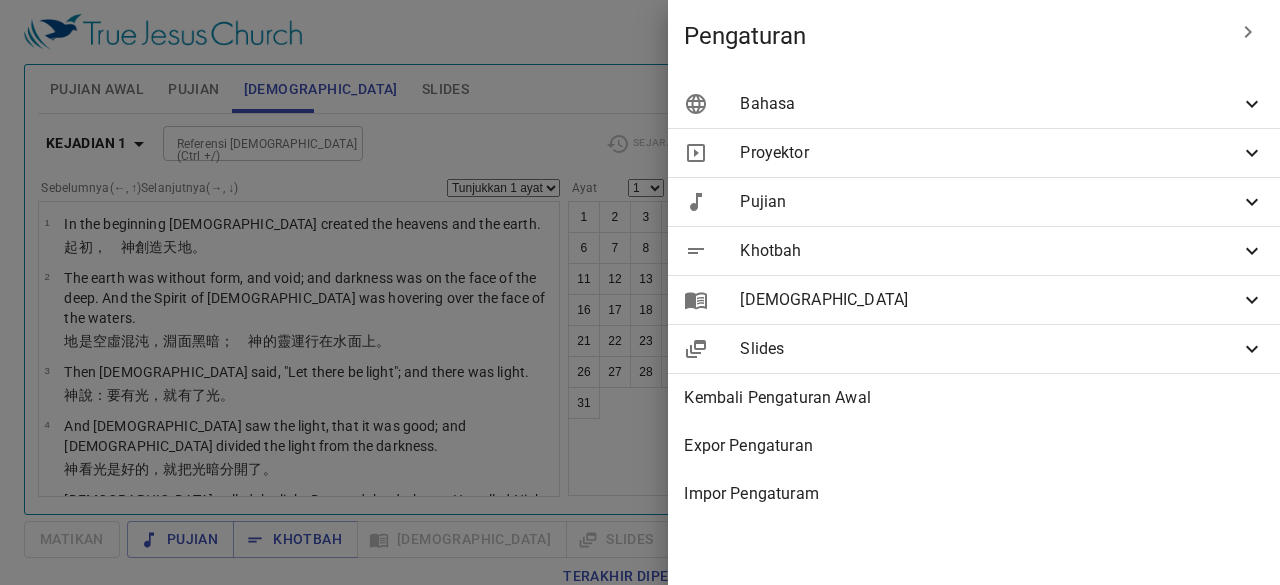 click on "Bahasa" at bounding box center (990, 104) 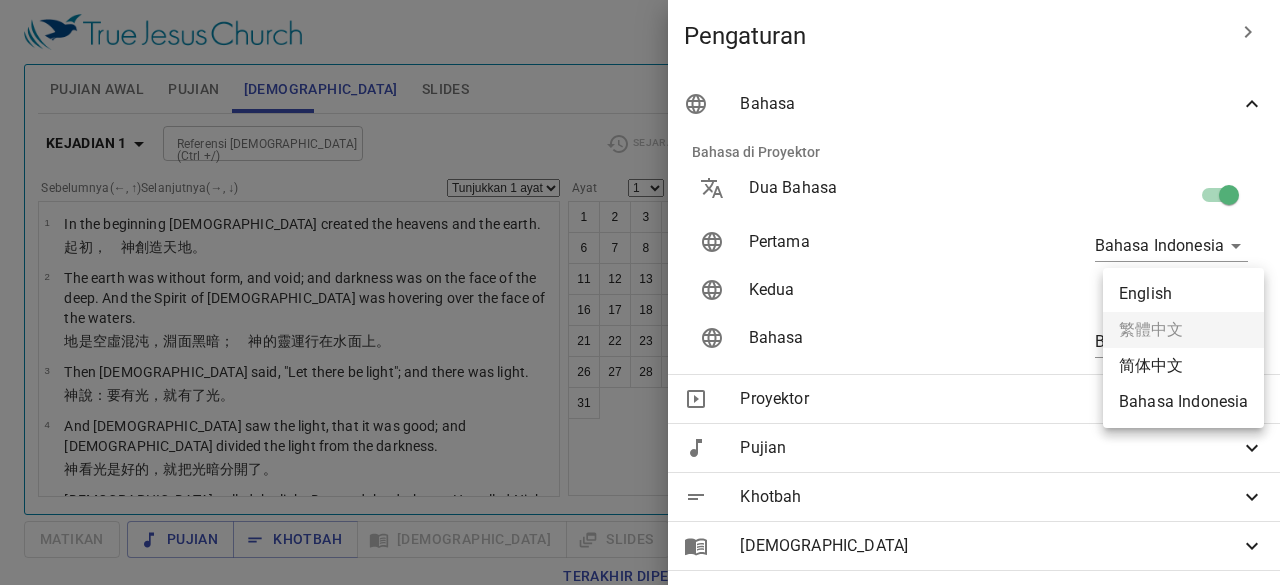 click on "Pilih tutorial Pengaturan Pujian Awal Pujian Alkitab Slides Pencarian kidung rohani Pencarian kidung rohani   Kosongkan Load Audio Belum ada pujian untuk kebaktian pujian Pencarian kidung rohani Pencarian kidung rohani   Kosongkan Load Audio Belum ada pujian untuk khotbah Kejadian 1 Referensi Alkitab (Ctrl +/) Referensi Alkitab (Ctrl +/)   Sejarah Ayat   Sebelumnya  (←, ↑)     Selanjutnya  (→, ↓) Tunjukkan 1 ayat Tunjukkan 2 ayat Tunjukkan 3 ayat Tunjukkan 4 ayat Tunjukkan 5 ayat 1 In the beginning God created the heavens and the earth.   ﻿起初 ，　神 創造 天 地 。 2 The earth was without form, and void; and darkness was on the face of the deep. And the Spirit of God was hovering over the face of the waters.   地 是 空虛 混沌 ，淵 面 黑暗 ；　神 的靈 運行 在水 面 上 。 3 Then God said, "Let there be light"; and there was light.   神 說 ：要有 光 ，就有了光 。 4   神 看 光 是好的 ，就把光 暗 分開了 。 5   神 稱 光 為晝 6" at bounding box center (640, 292) 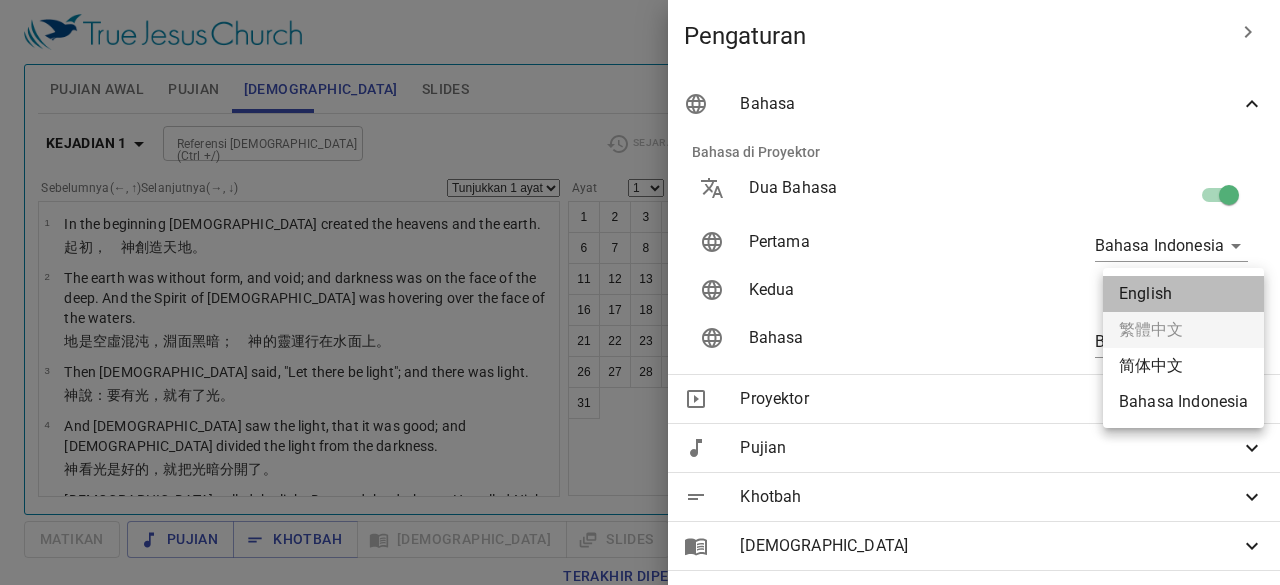 click on "English" at bounding box center [1183, 294] 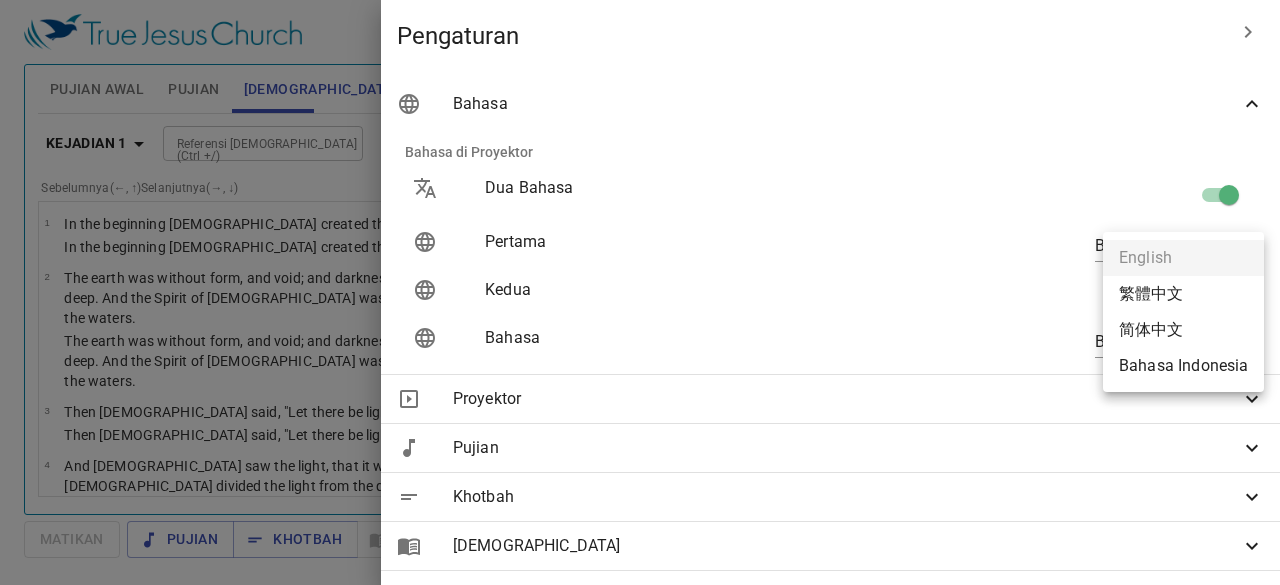 click on "Pilih tutorial Pengaturan Pujian Awal Pujian Alkitab Slides Pencarian kidung rohani Pencarian kidung rohani   Kosongkan Load Audio Belum ada pujian untuk kebaktian pujian Pencarian kidung rohani Pencarian kidung rohani   Kosongkan Load Audio Belum ada pujian untuk khotbah Kejadian 1 Referensi Alkitab (Ctrl +/) Referensi Alkitab (Ctrl +/)   Sejarah Ayat   Sebelumnya  (←, ↑)     Selanjutnya  (→, ↓) Tunjukkan 1 ayat Tunjukkan 2 ayat Tunjukkan 3 ayat Tunjukkan 4 ayat Tunjukkan 5 ayat 1 In the beginning God created the heavens and the earth.   In the beginning God created the heavens and the earth. 2 The earth was without form, and void; and darkness was on the face of the deep. And the Spirit of God was hovering over the face of the waters.   The earth was without form, and void; and darkness was on the face of the deep. And the Spirit of God was hovering over the face of the waters. 3 Then God said, "Let there be light"; and there was light.   4   5   6   7   8   9   10   11   12" at bounding box center (640, 292) 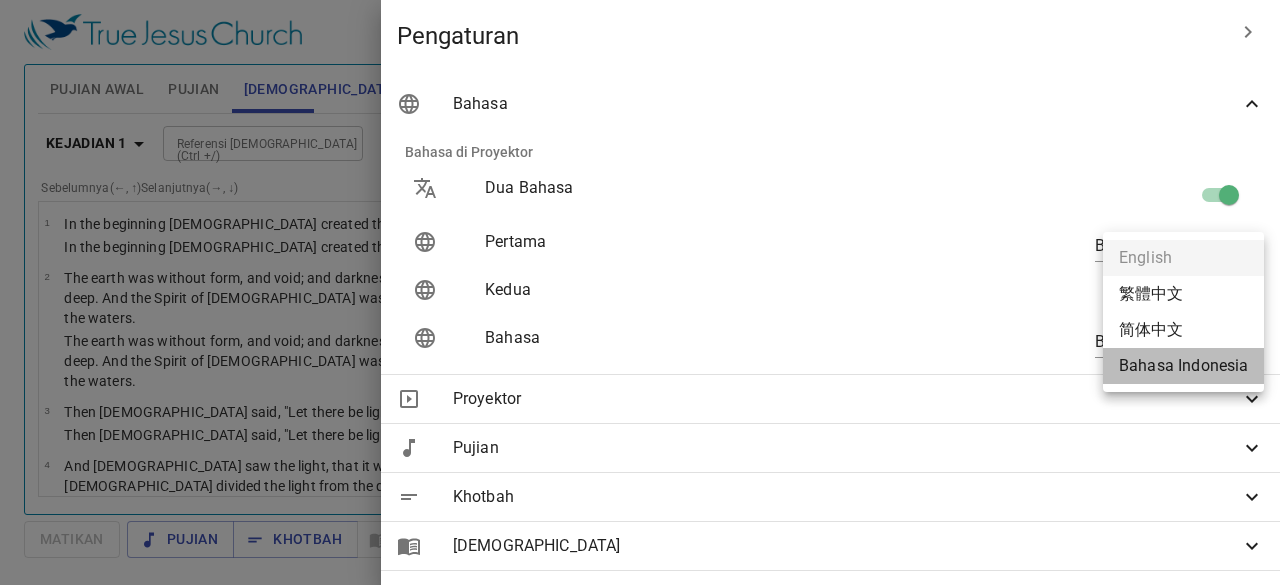 click on "Bahasa Indonesia" at bounding box center (1183, 366) 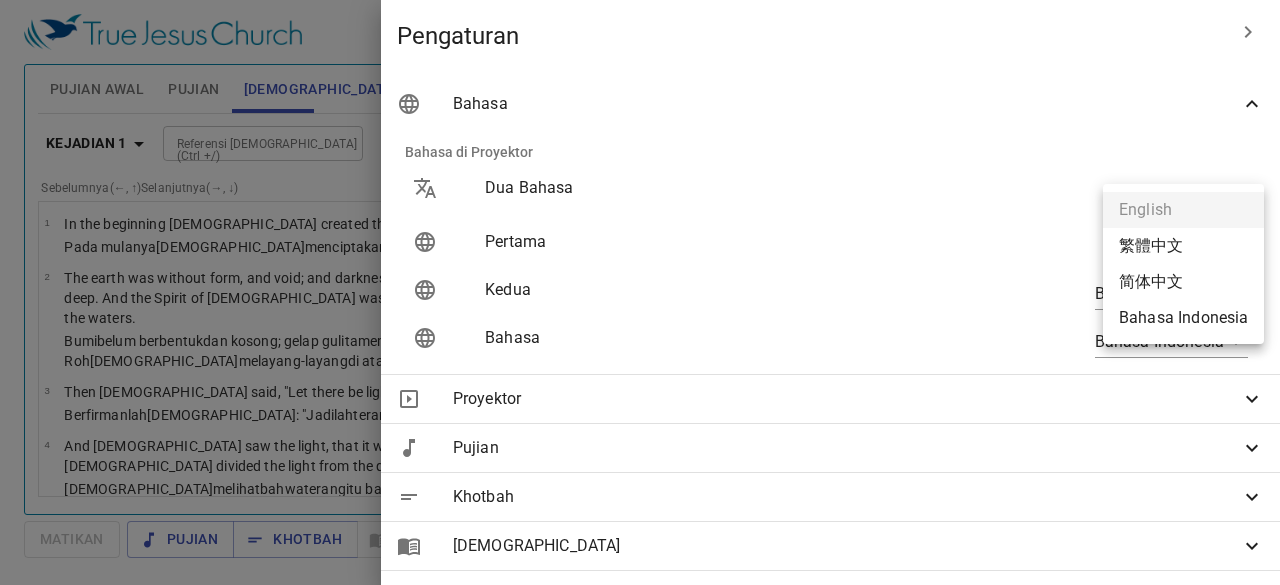 click on "Pilih tutorial Pengaturan Pujian Awal Pujian Alkitab Slides Pencarian kidung rohani Pencarian kidung rohani   Kosongkan Load Audio Belum ada pujian untuk kebaktian pujian Pencarian kidung rohani Pencarian kidung rohani   Kosongkan Load Audio Belum ada pujian untuk khotbah Kejadian 1 Referensi Alkitab (Ctrl +/) Referensi Alkitab (Ctrl +/)   Sejarah Ayat   Sebelumnya  (←, ↑)     Selanjutnya  (→, ↓) Tunjukkan 1 ayat Tunjukkan 2 ayat Tunjukkan 3 ayat Tunjukkan 4 ayat Tunjukkan 5 ayat 1 In the beginning God created the heavens and the earth.   Pada mulanya  Allah  menciptakan  langit  dan bumi .  2 The earth was without form, and void; and darkness was on the face of the deep. And the Spirit of God was hovering over the face of the waters.   Bumi  belum berbentuk  dan kosong ; gelap gulita  menutupi  samudera raya , dan Roh  Allah  melayang-layang  di atas  permukaan  air .  3 Then God said, "Let there be light"; and there was light.   Berfirmanlah  Allah : "Jadilah  terang ." Lalu terang  ." at bounding box center [640, 292] 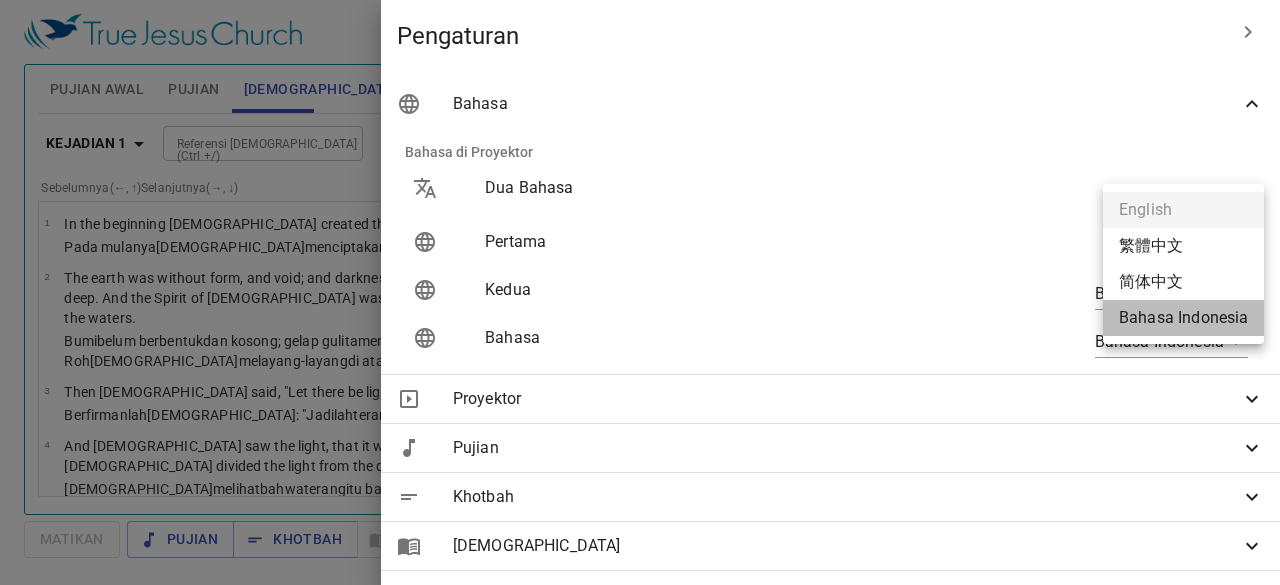 click on "Bahasa Indonesia" at bounding box center [1183, 318] 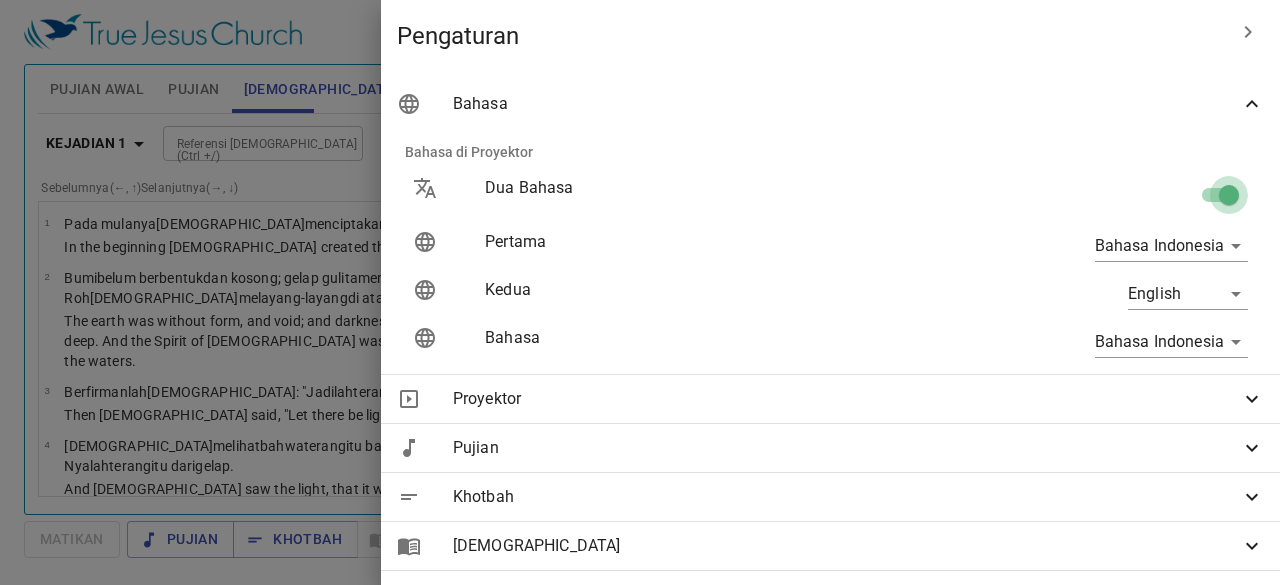 click at bounding box center (1229, 199) 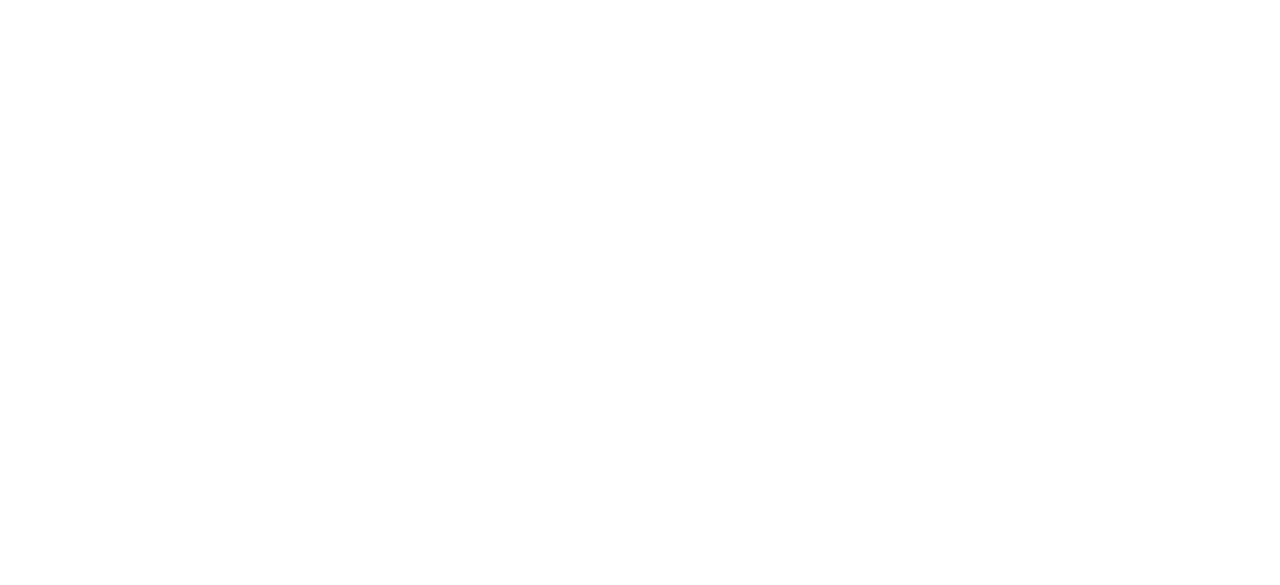 click at bounding box center [640, 0] 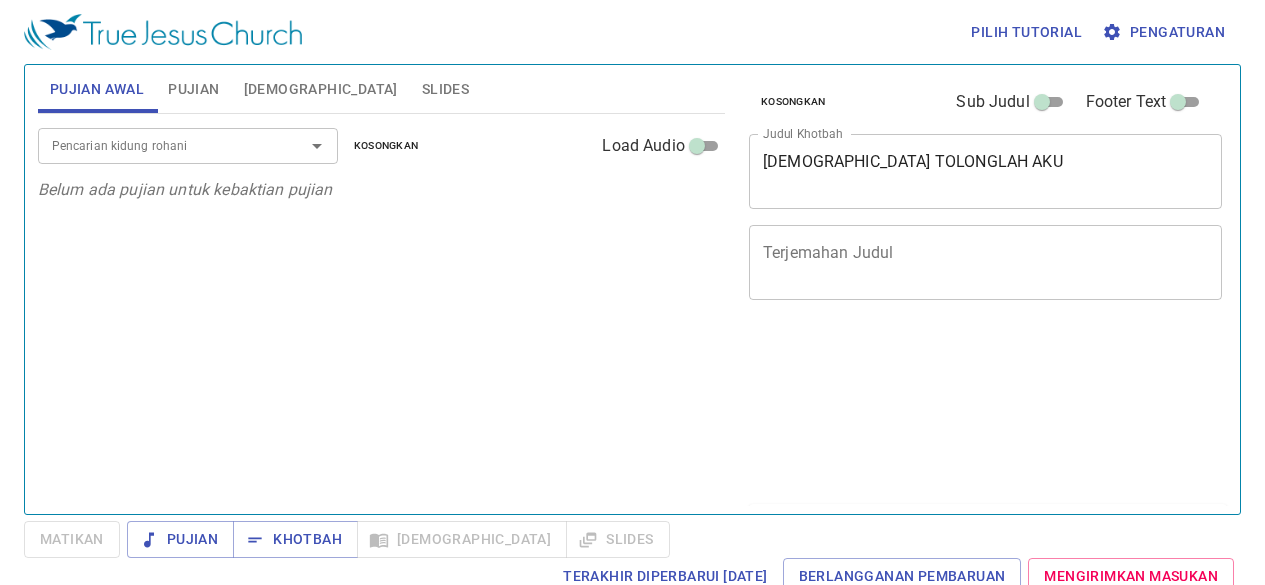 scroll, scrollTop: 0, scrollLeft: 0, axis: both 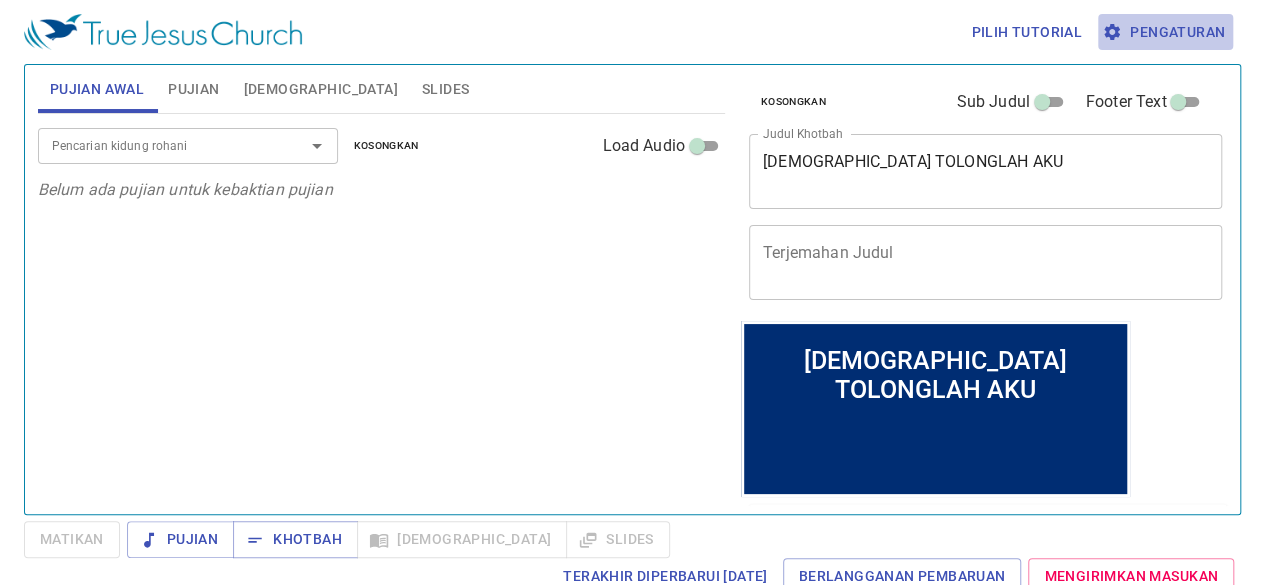 click on "Pengaturan" at bounding box center (1165, 32) 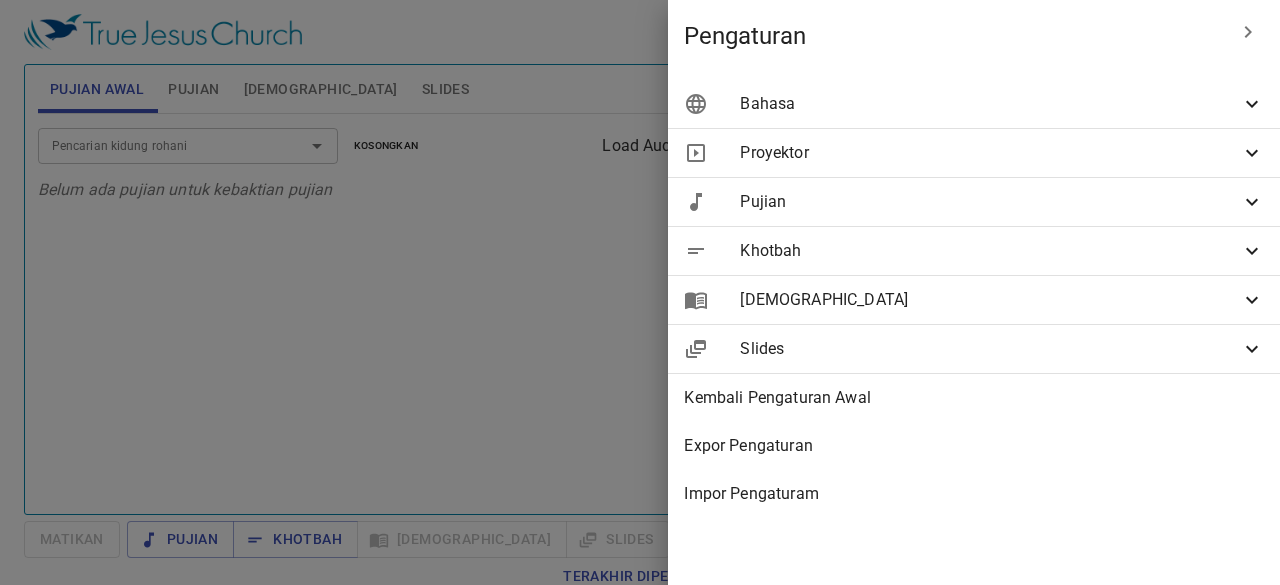 click at bounding box center [974, 128] 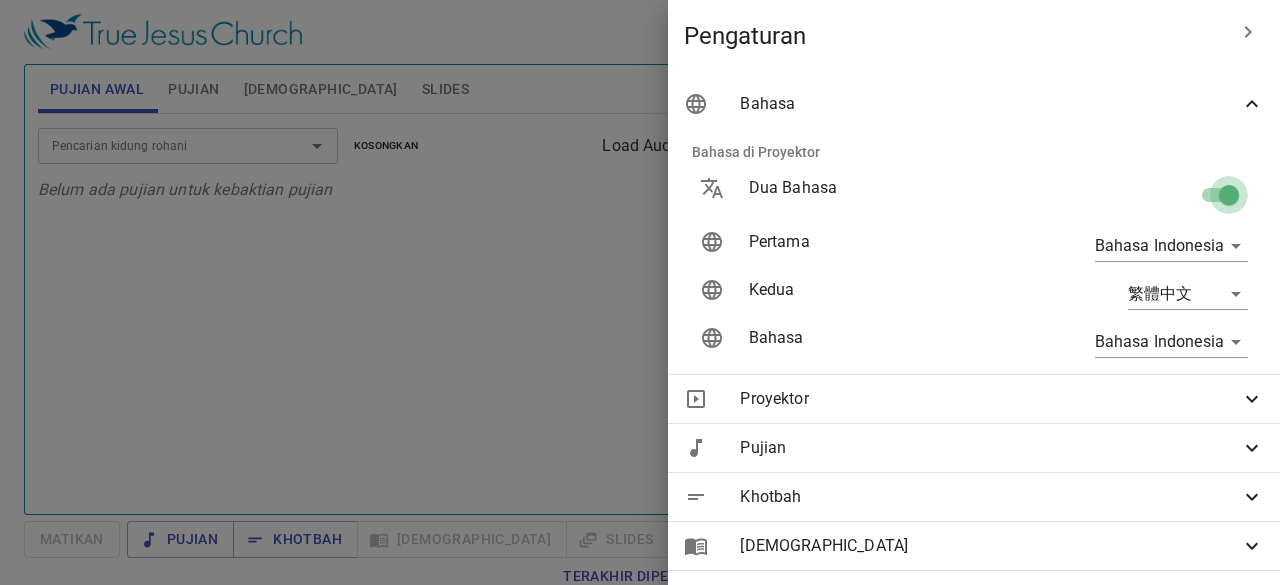 click at bounding box center [1229, 199] 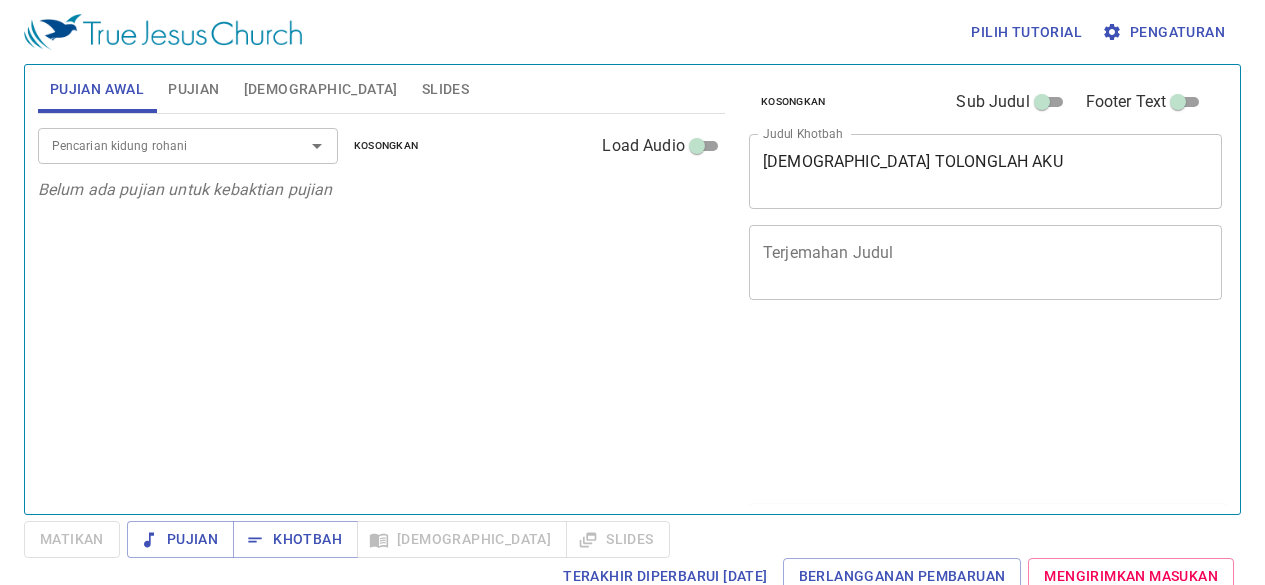 scroll, scrollTop: 0, scrollLeft: 0, axis: both 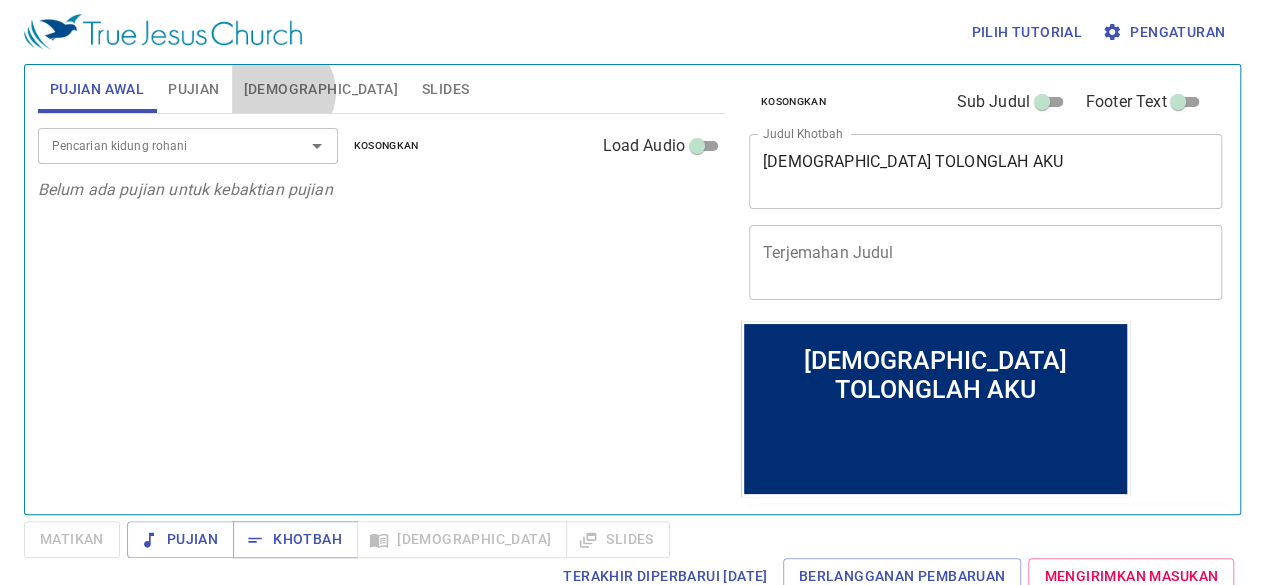 click on "[DEMOGRAPHIC_DATA]" at bounding box center [321, 89] 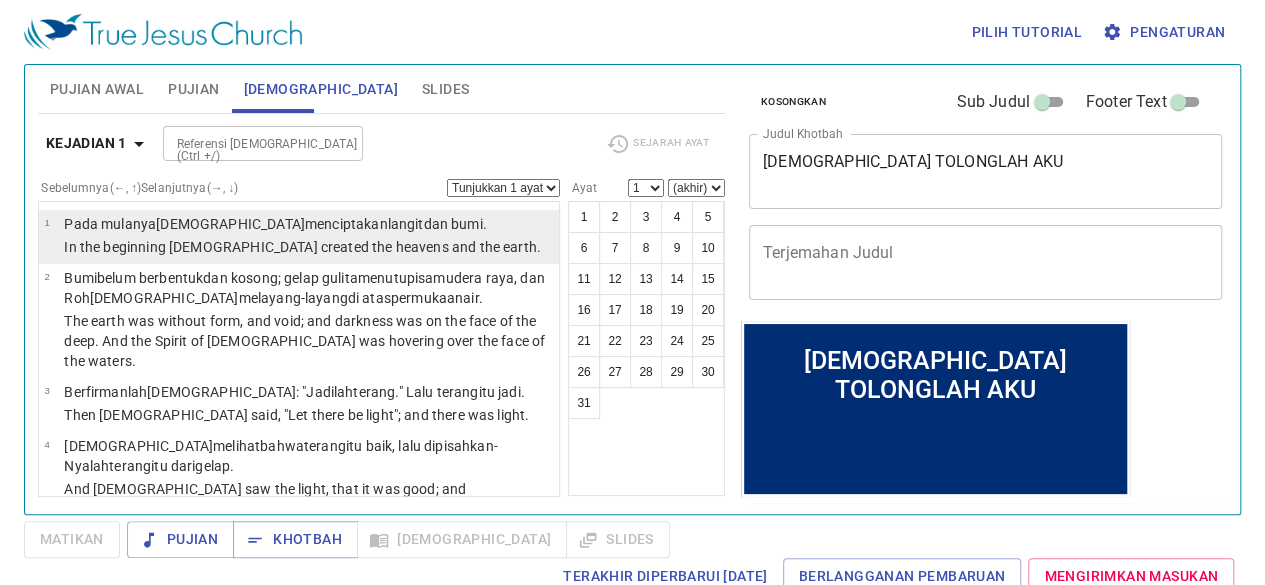 click on "Pada mulanya  [DEMOGRAPHIC_DATA]  menciptakan  [PERSON_NAME] bumi ." at bounding box center (302, 225) 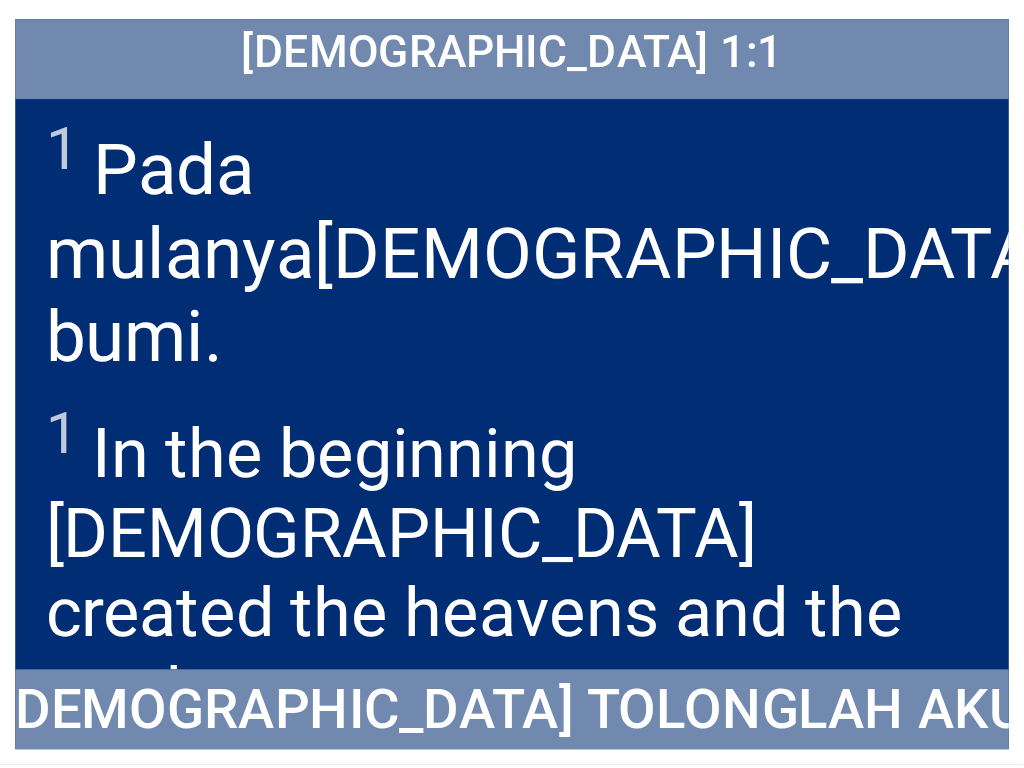 scroll, scrollTop: 0, scrollLeft: 0, axis: both 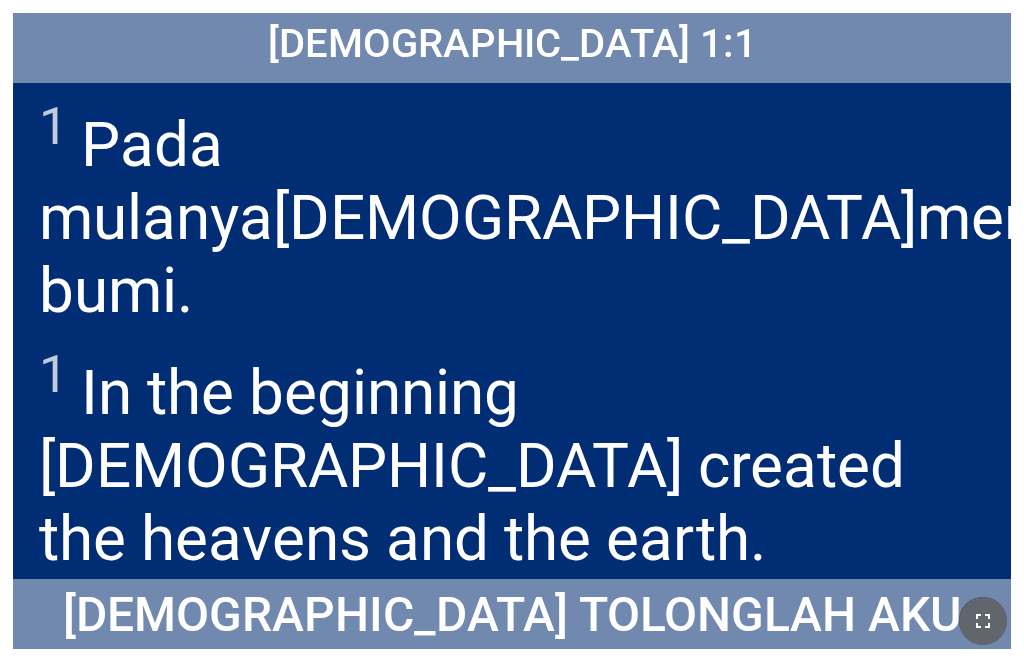 click 